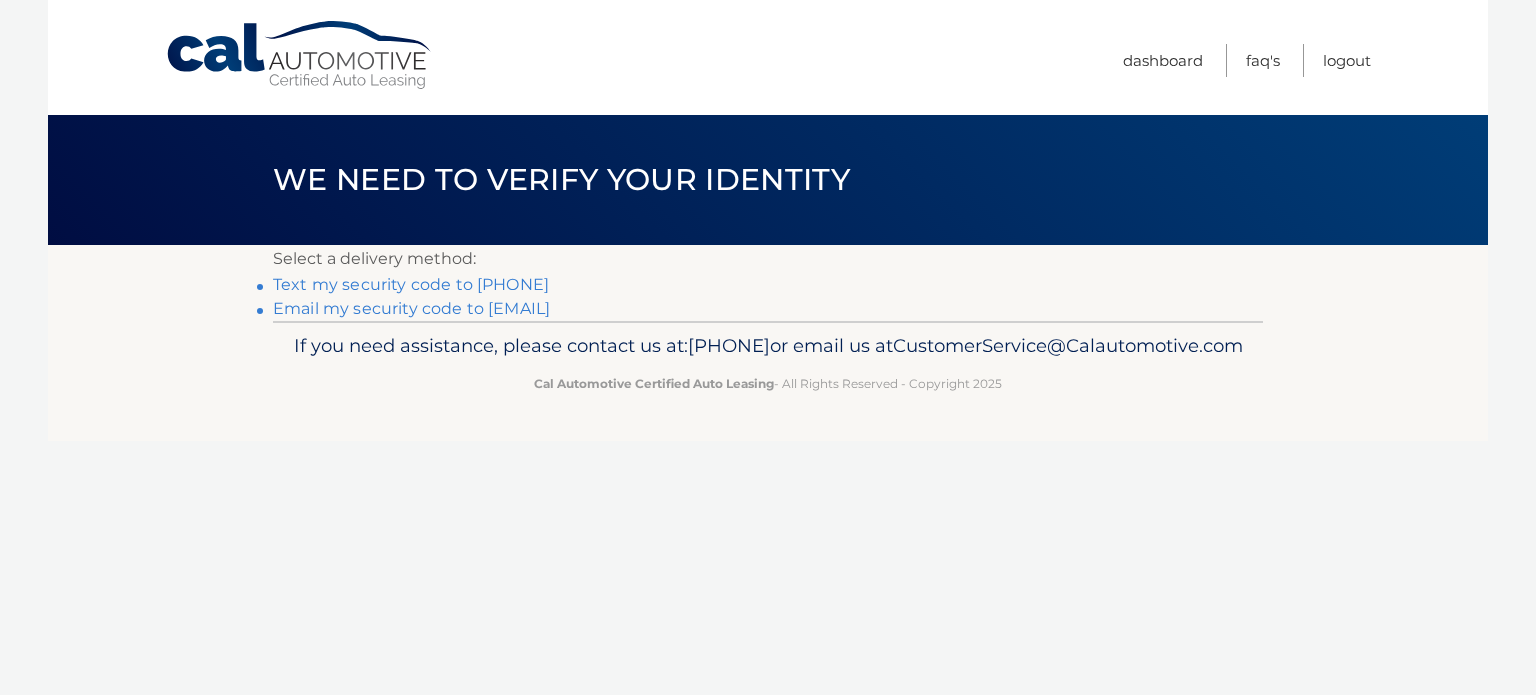 scroll, scrollTop: 0, scrollLeft: 0, axis: both 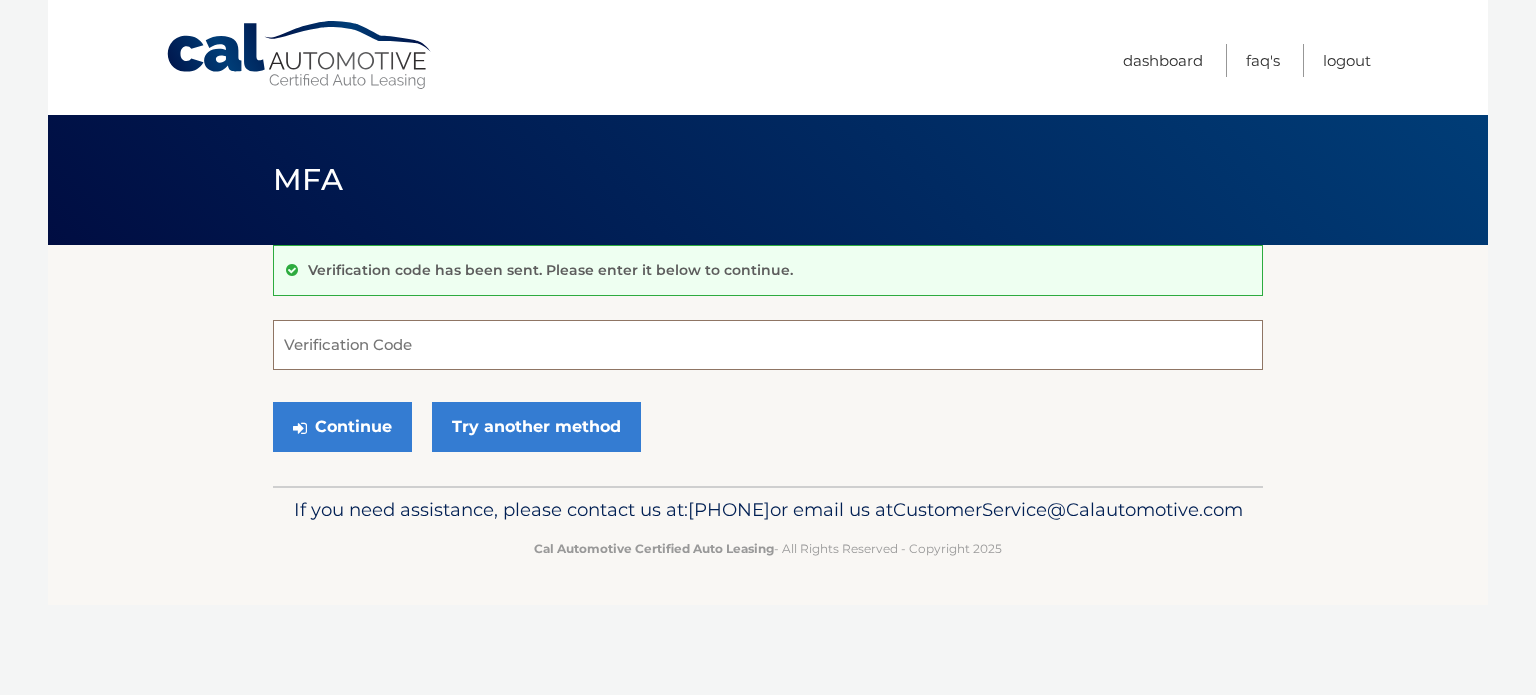 click on "Verification Code" at bounding box center (768, 345) 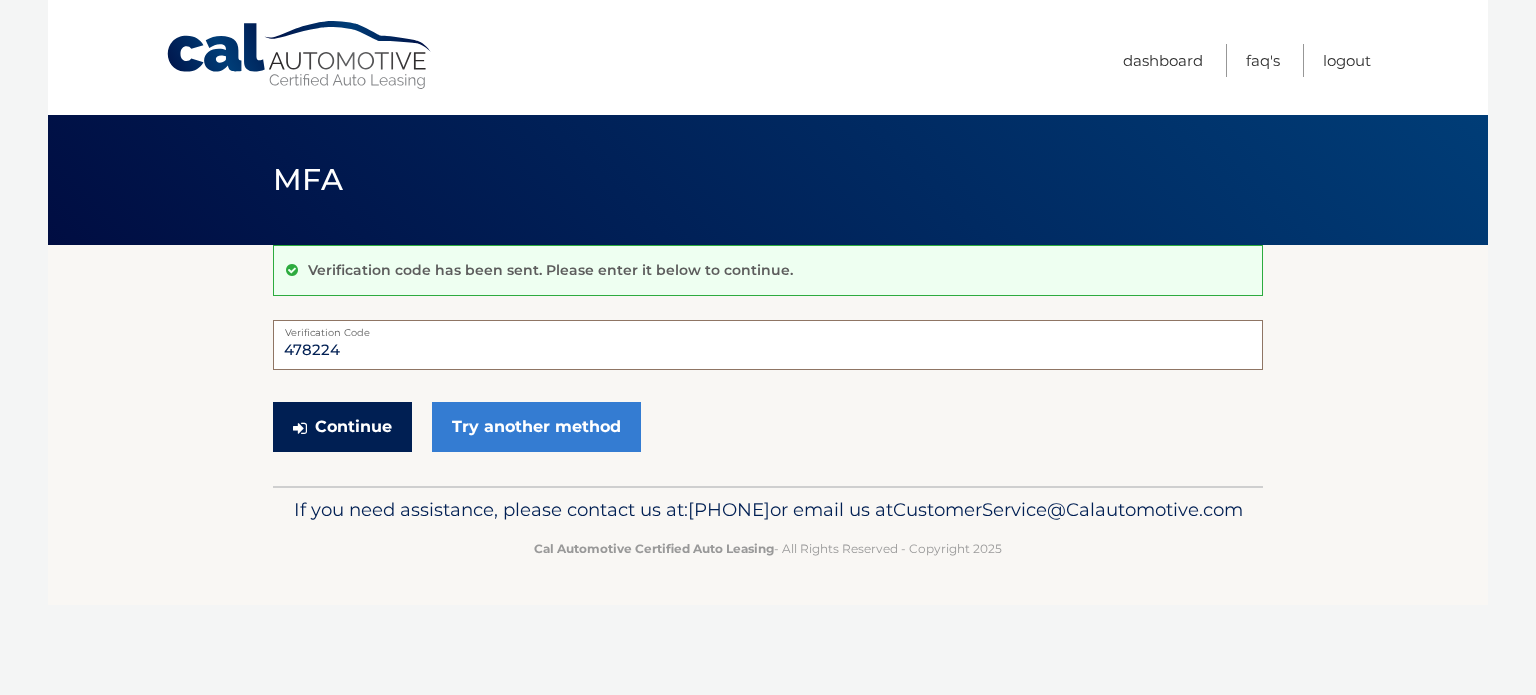 type on "478224" 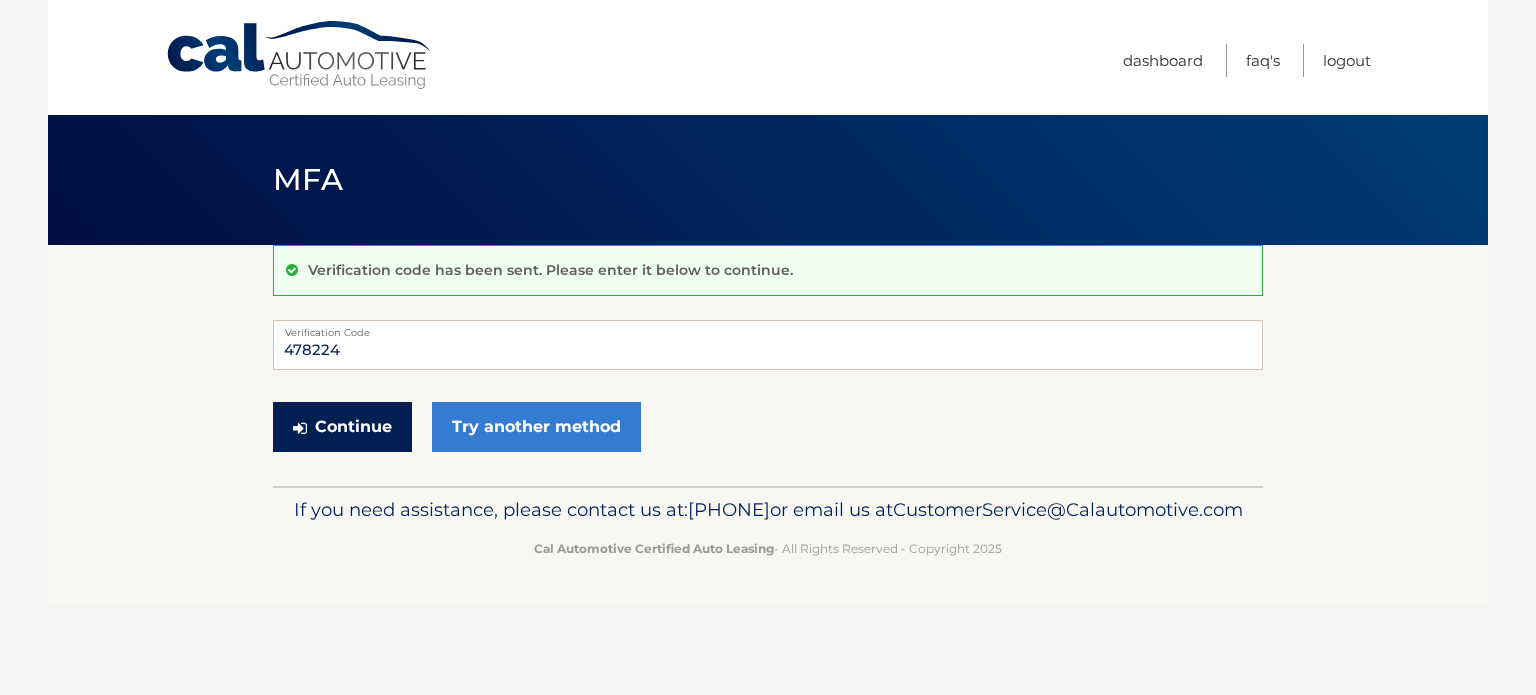 click on "Continue" at bounding box center (342, 427) 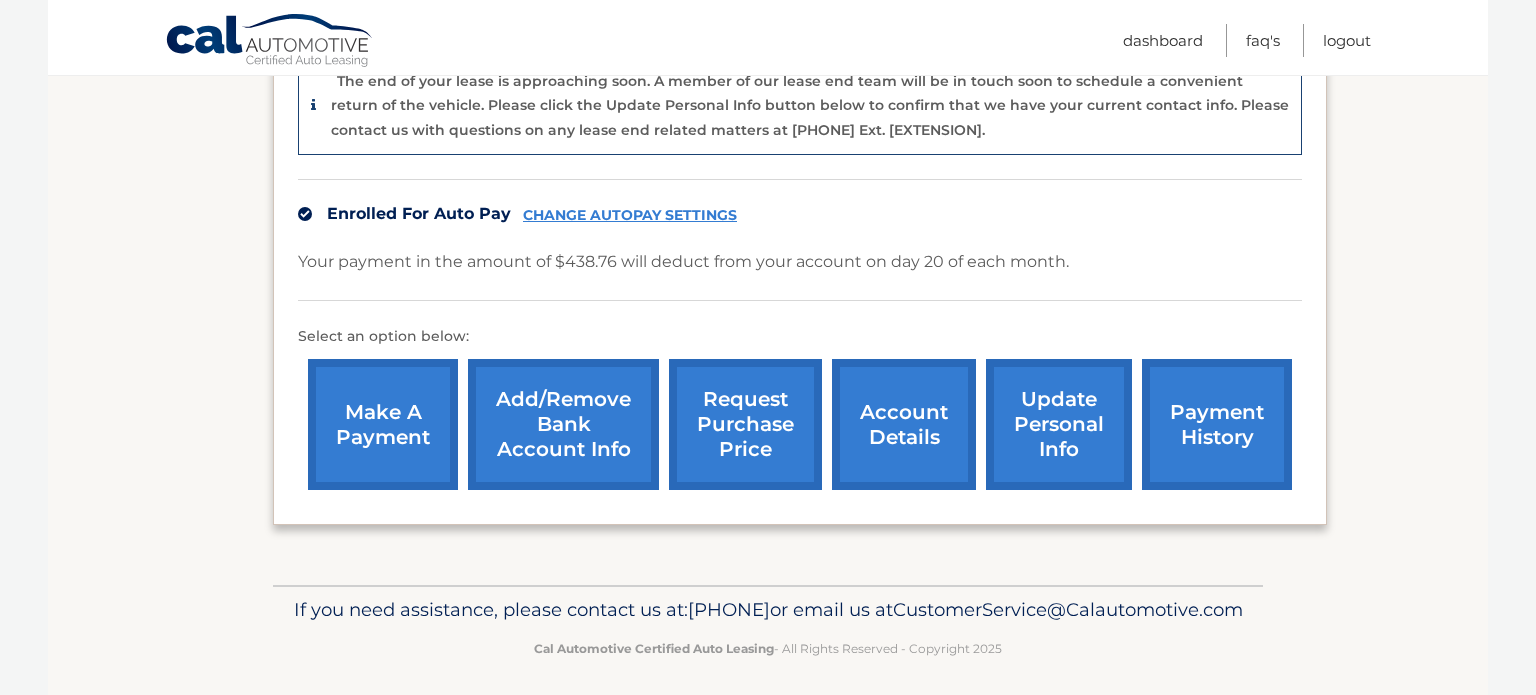 scroll, scrollTop: 560, scrollLeft: 0, axis: vertical 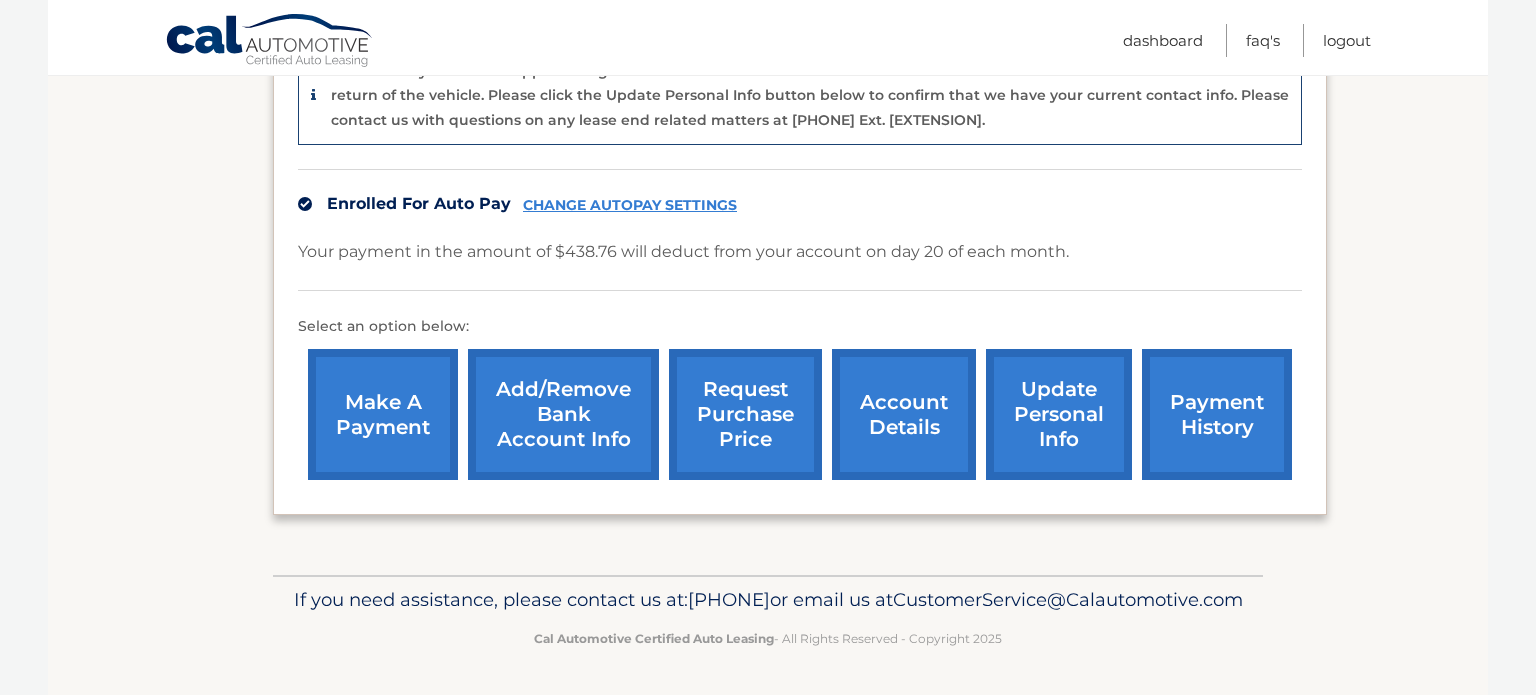 click on "account details" at bounding box center (904, 414) 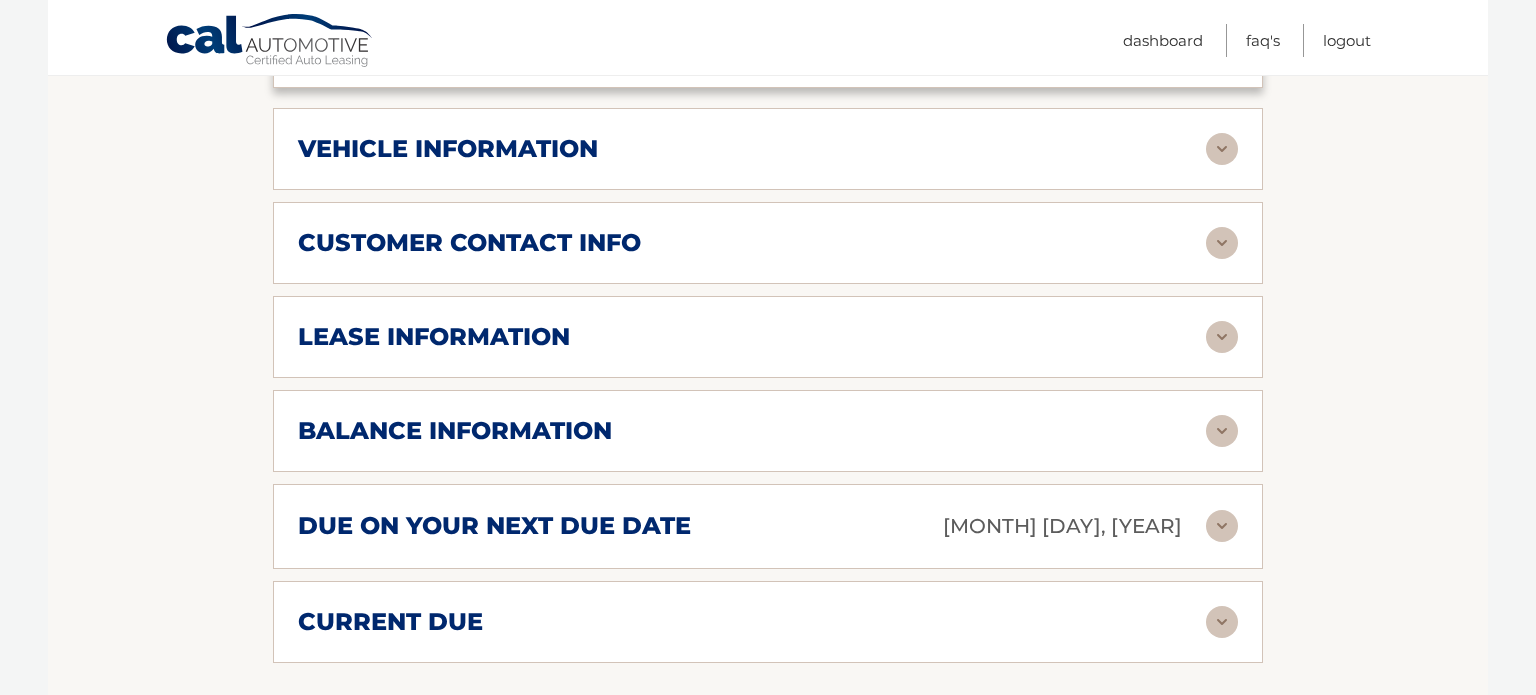 scroll, scrollTop: 867, scrollLeft: 0, axis: vertical 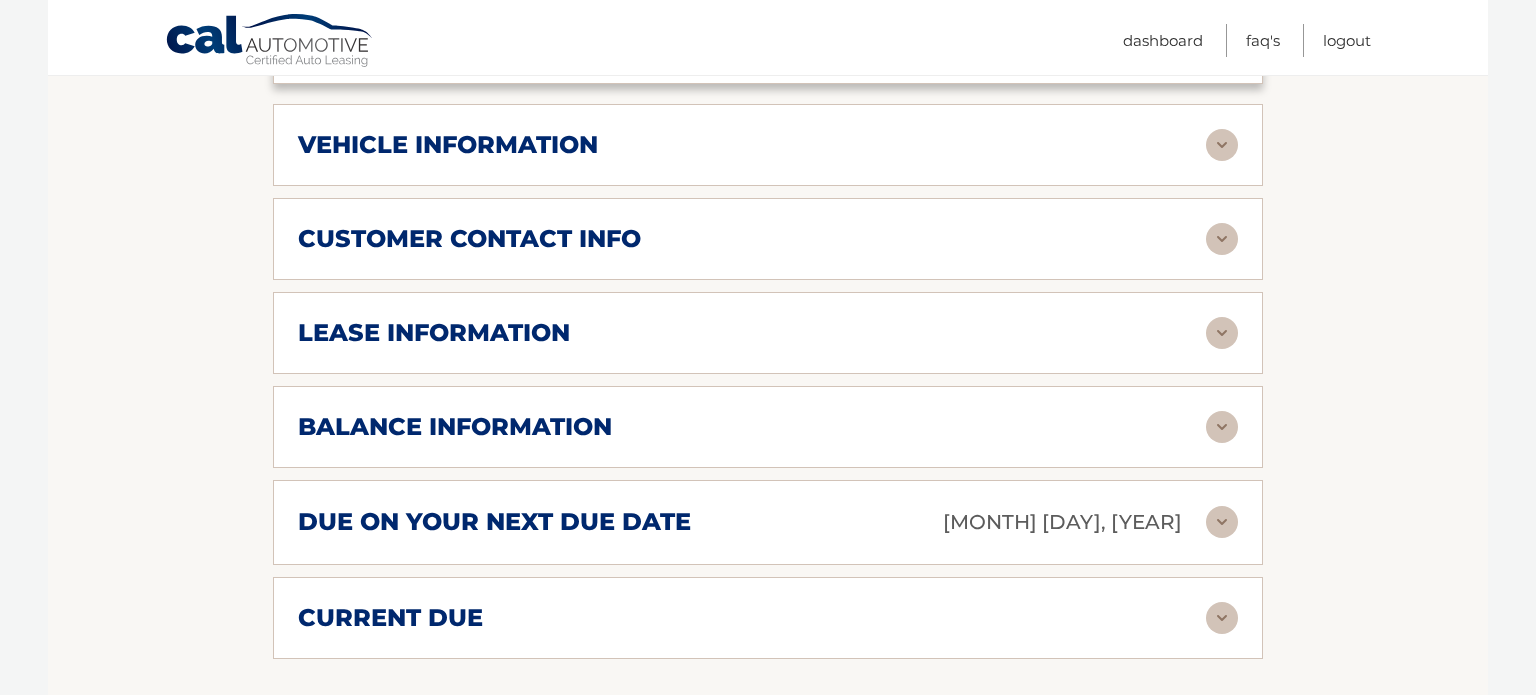click at bounding box center (1222, 333) 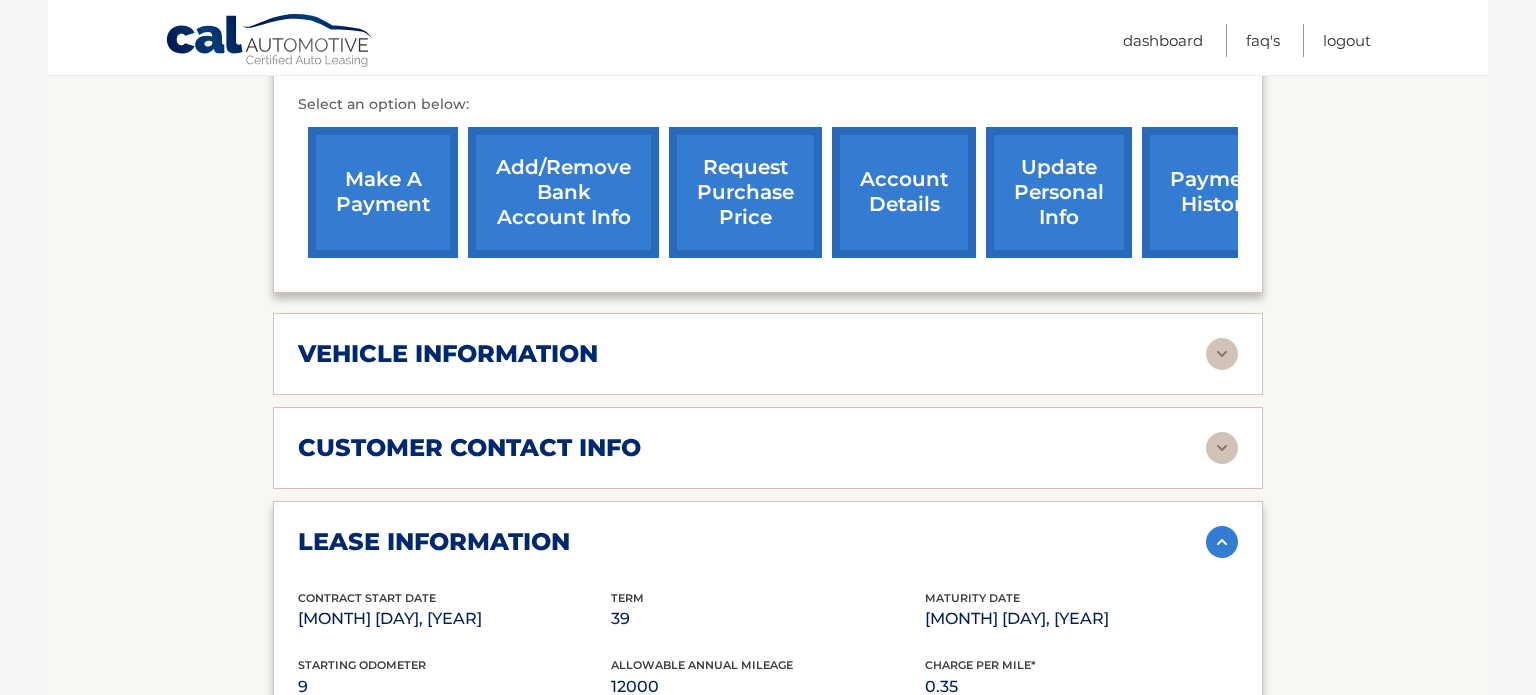scroll, scrollTop: 632, scrollLeft: 0, axis: vertical 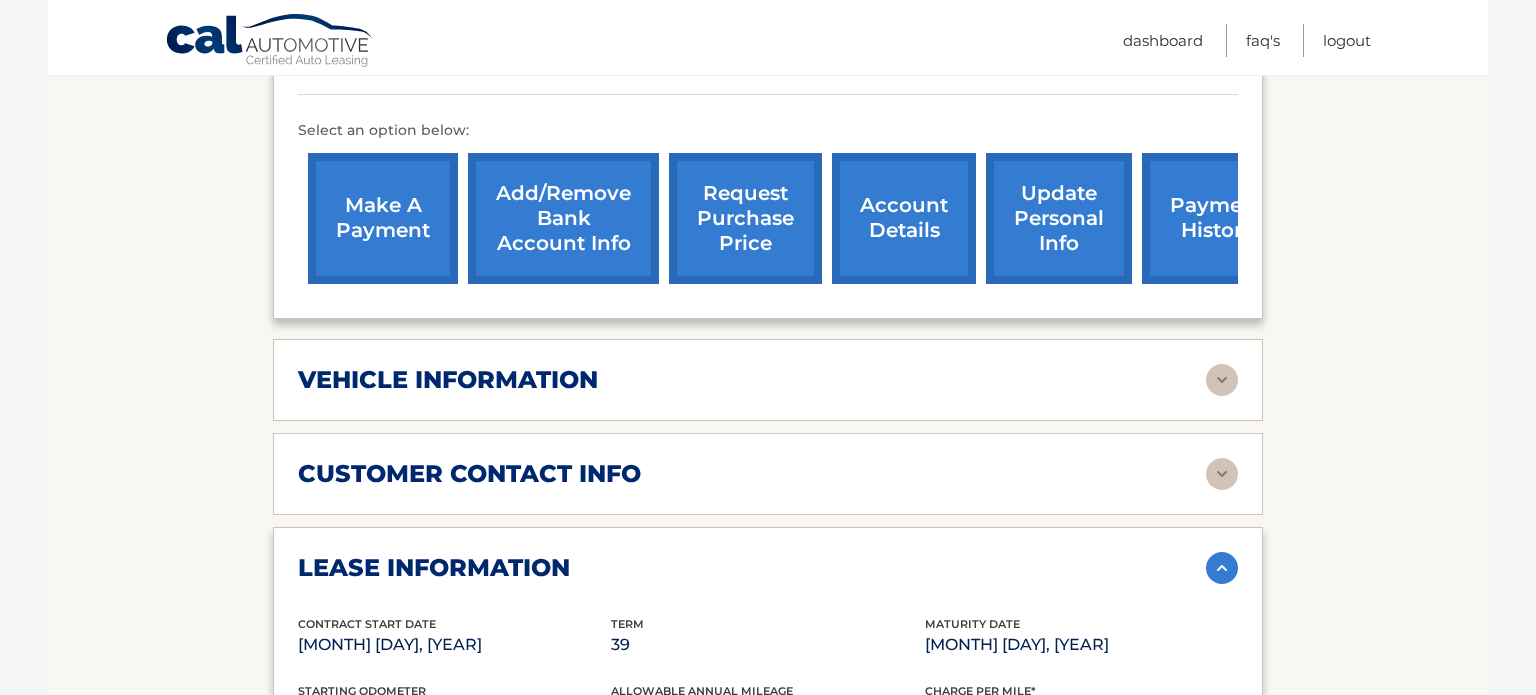 click at bounding box center [1222, 474] 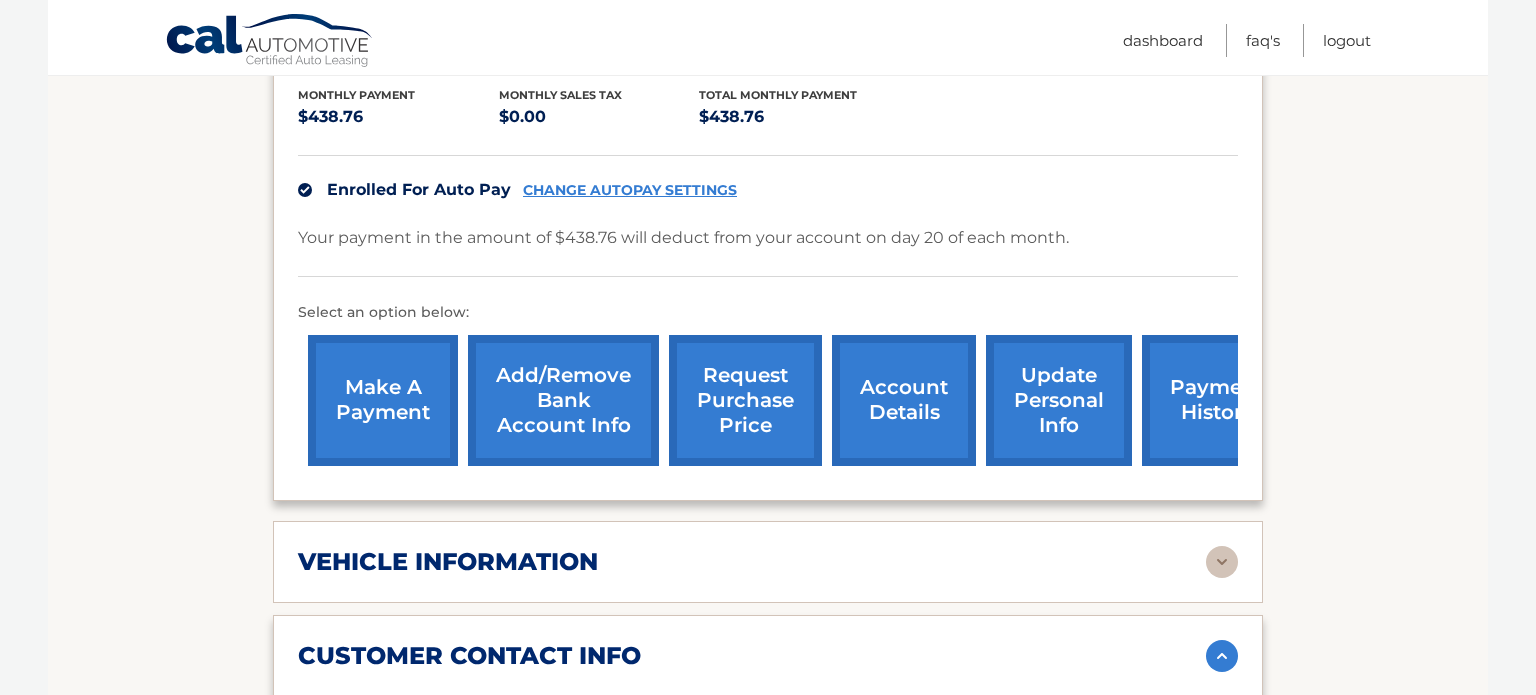 scroll, scrollTop: 448, scrollLeft: 0, axis: vertical 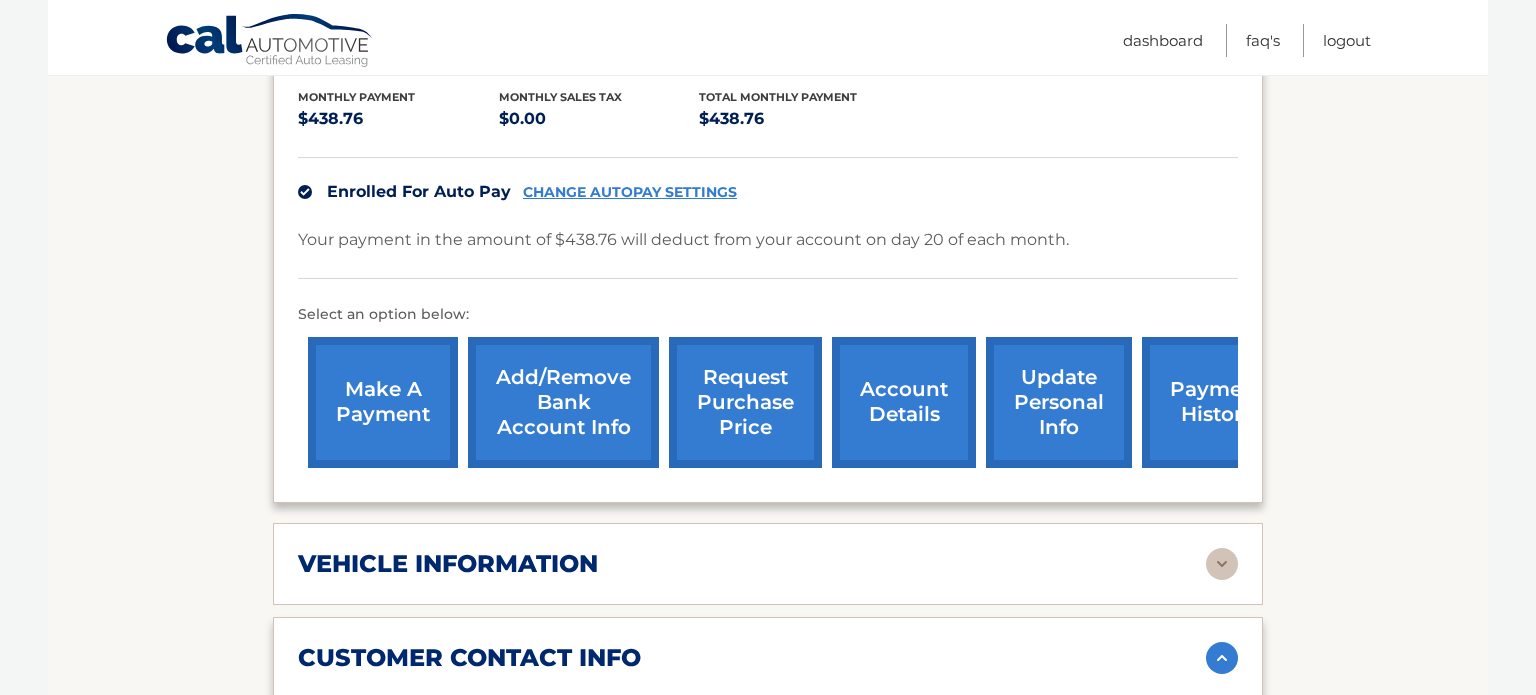 click at bounding box center [1222, 564] 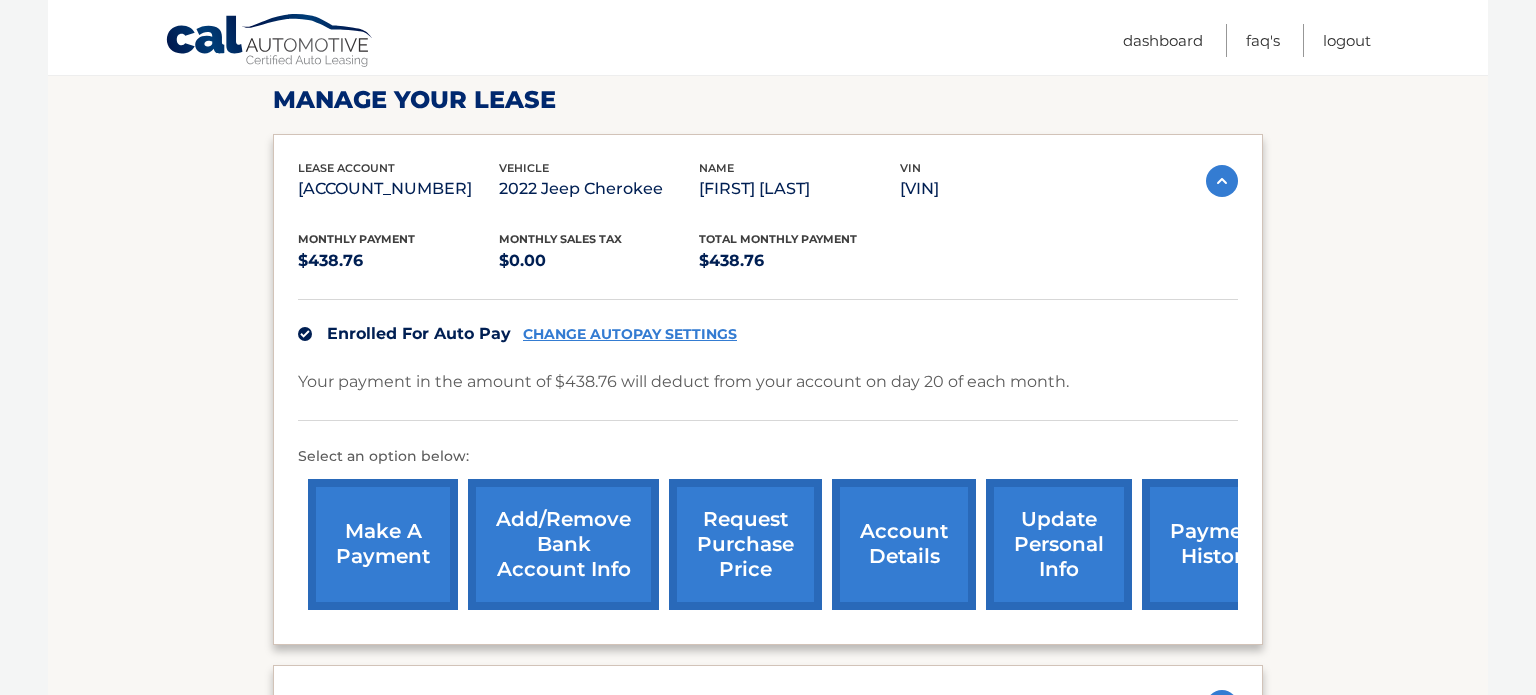 scroll, scrollTop: 304, scrollLeft: 0, axis: vertical 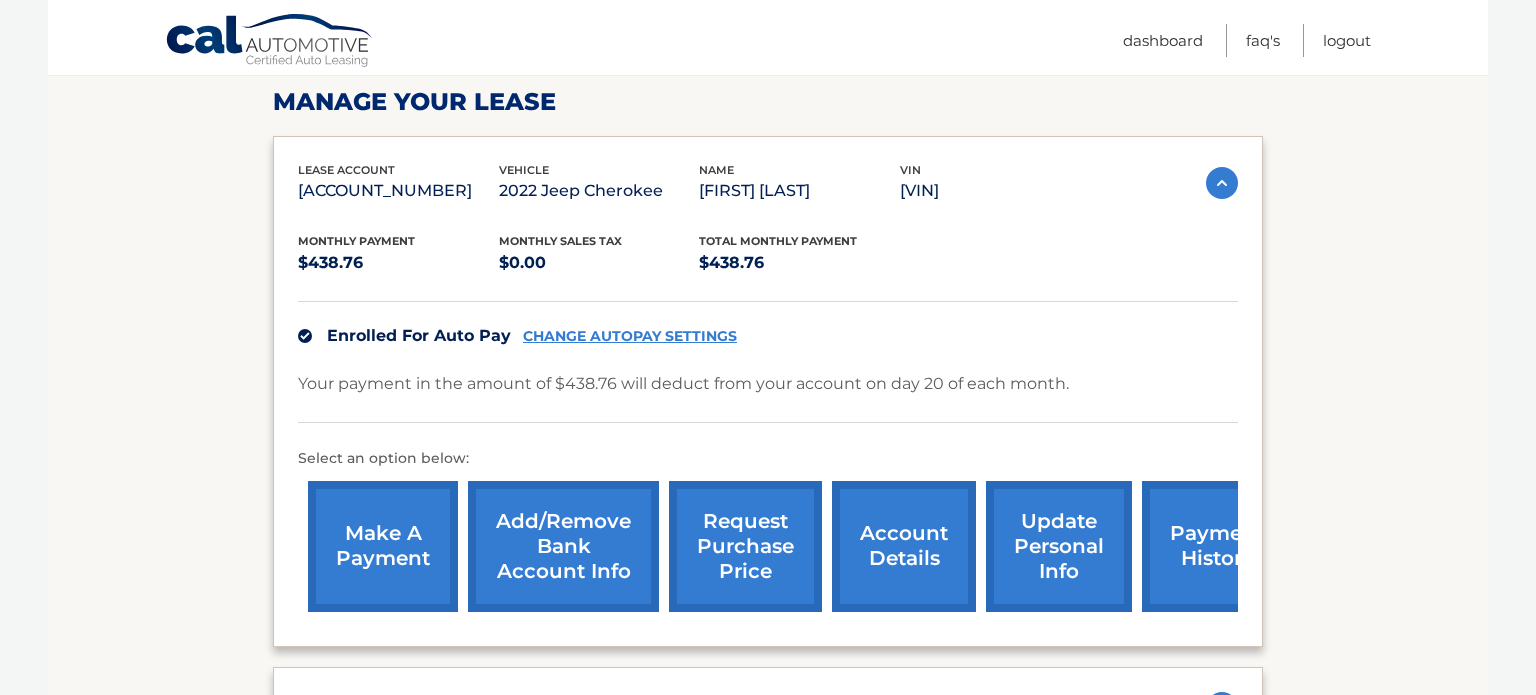 click on "update personal info" at bounding box center (1059, 546) 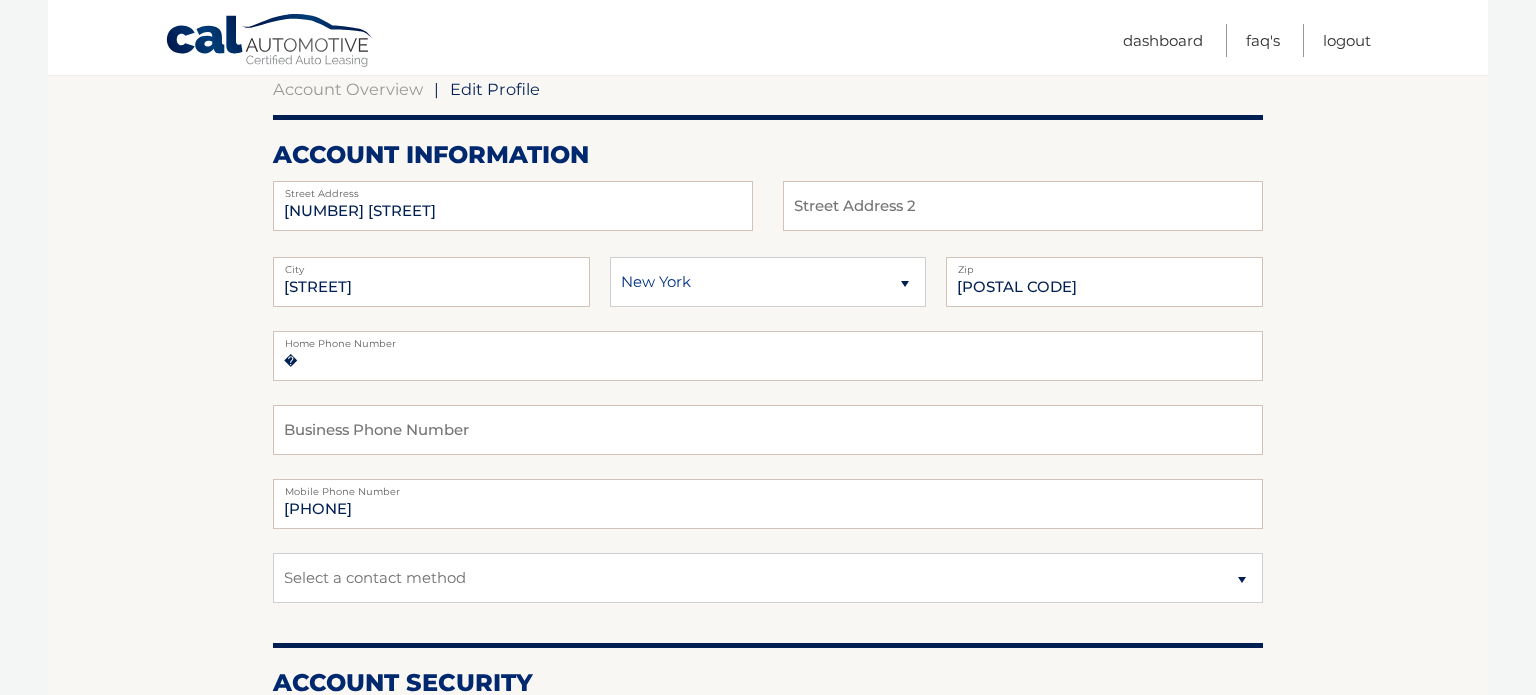 scroll, scrollTop: 0, scrollLeft: 0, axis: both 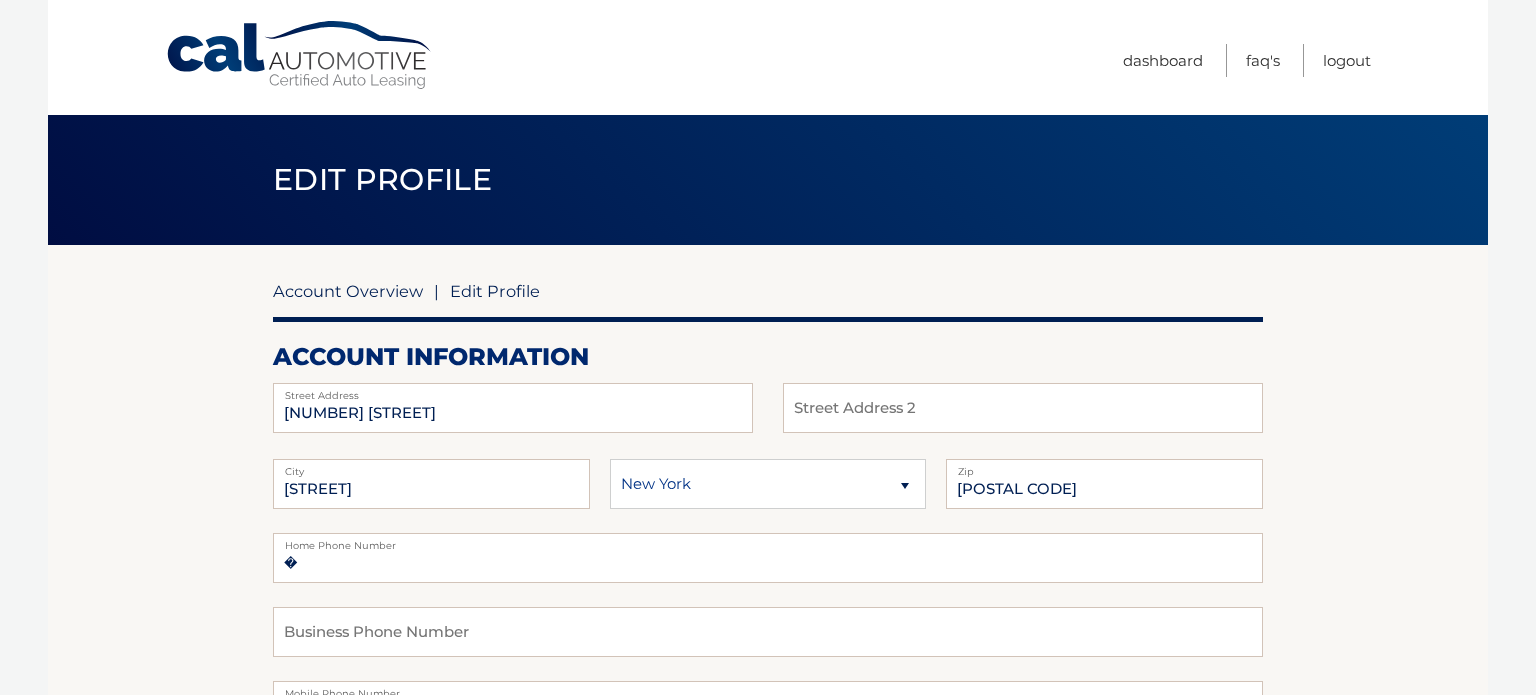 click on "Account Overview" at bounding box center (348, 291) 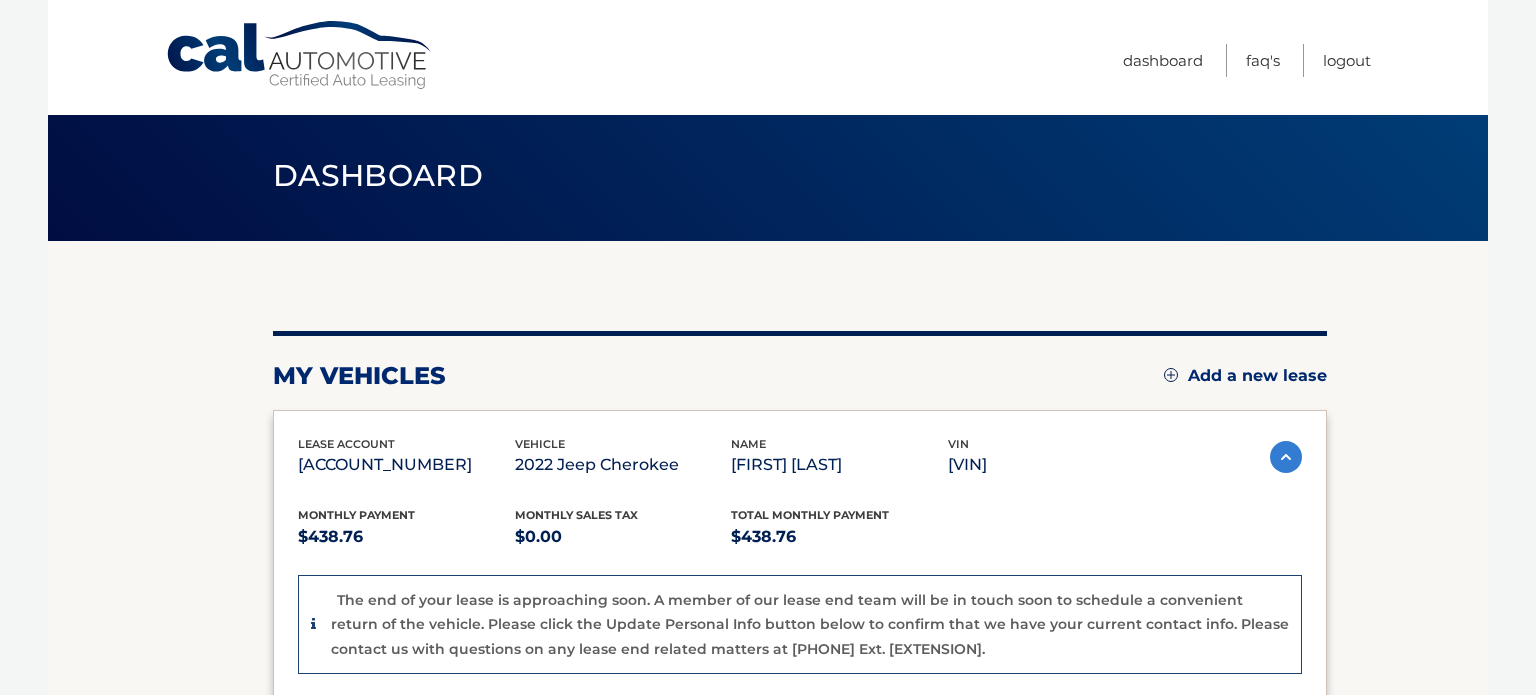 scroll, scrollTop: 0, scrollLeft: 0, axis: both 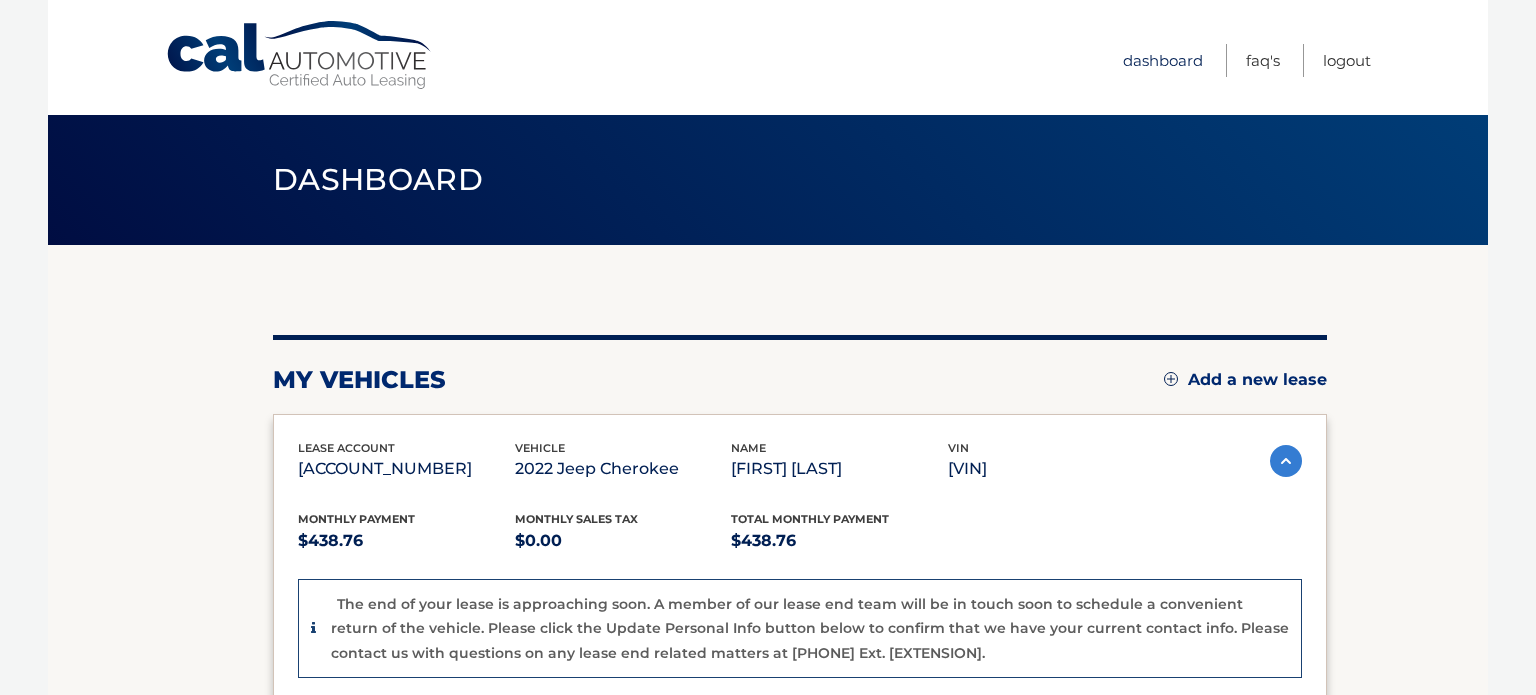 click on "Dashboard" at bounding box center [1163, 60] 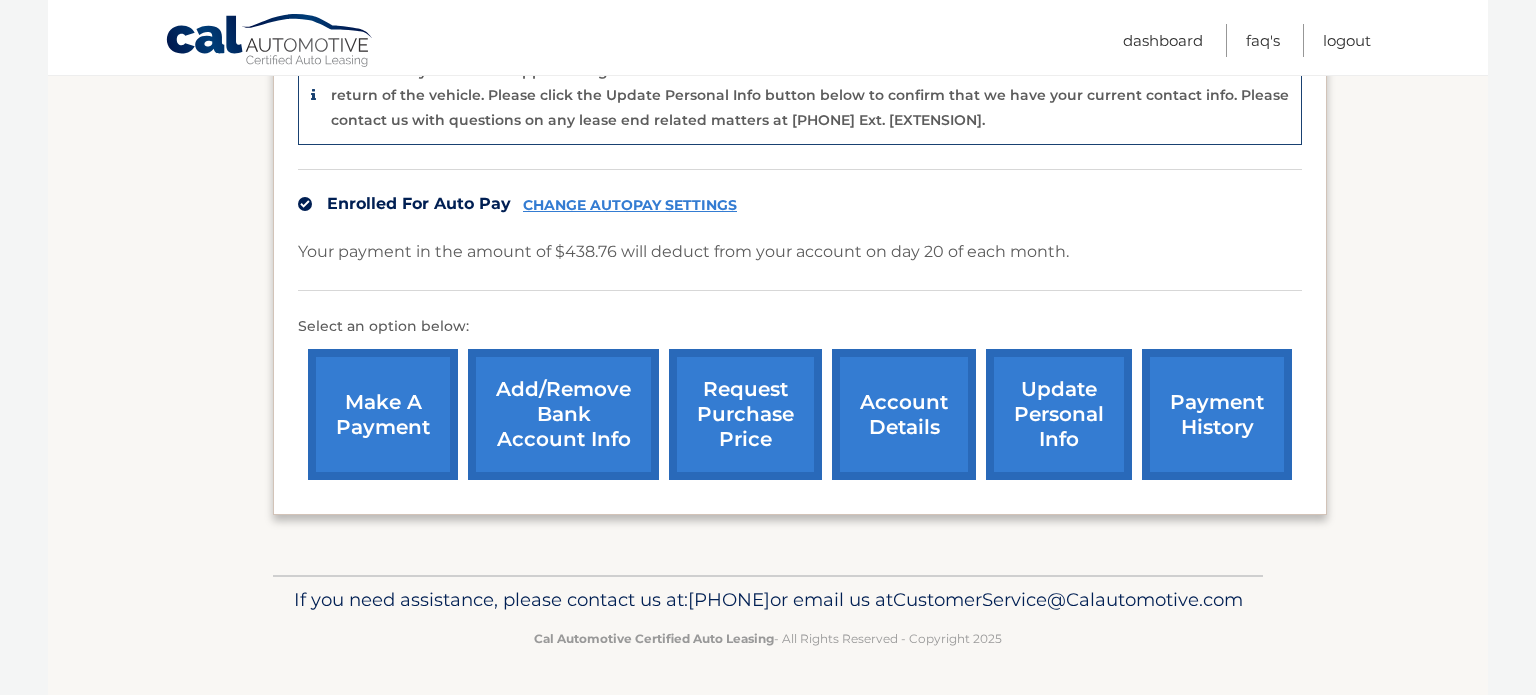 scroll, scrollTop: 560, scrollLeft: 0, axis: vertical 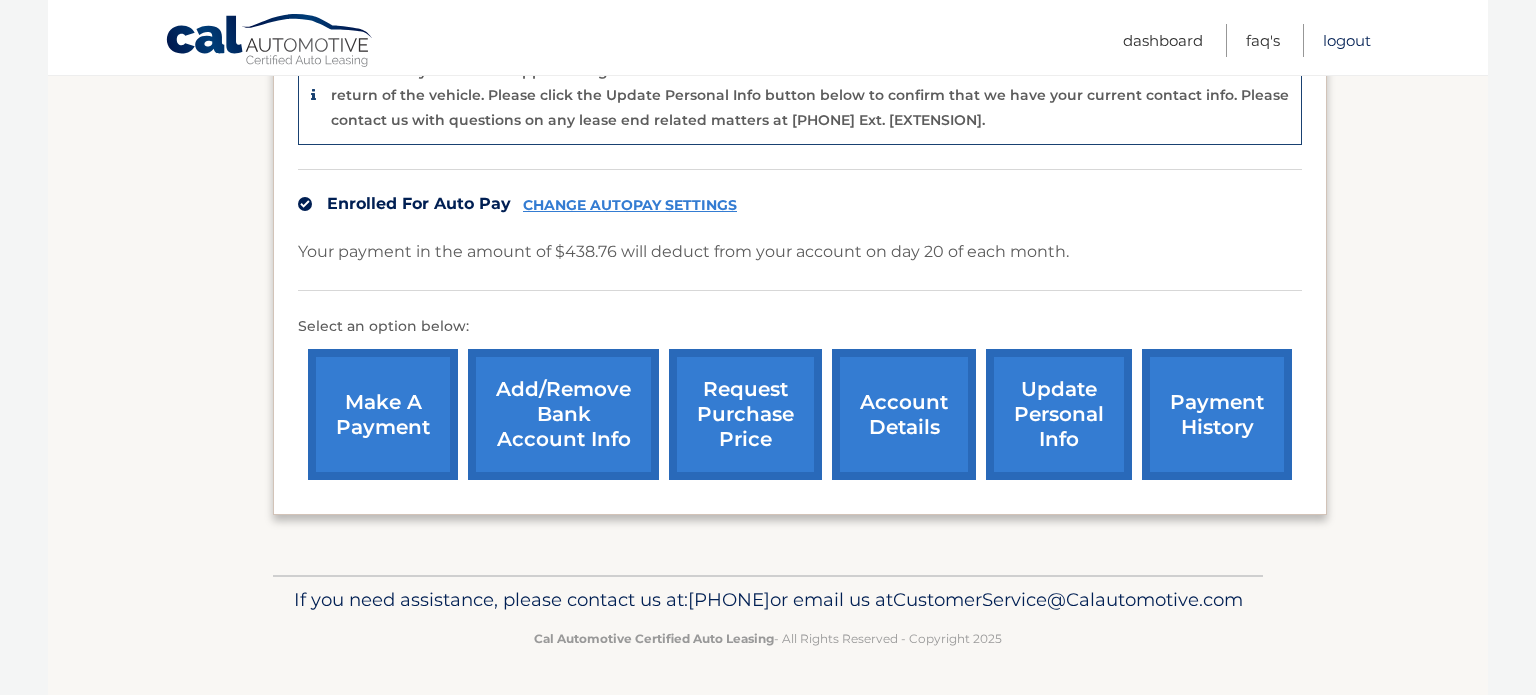click on "Logout" at bounding box center [1347, 40] 